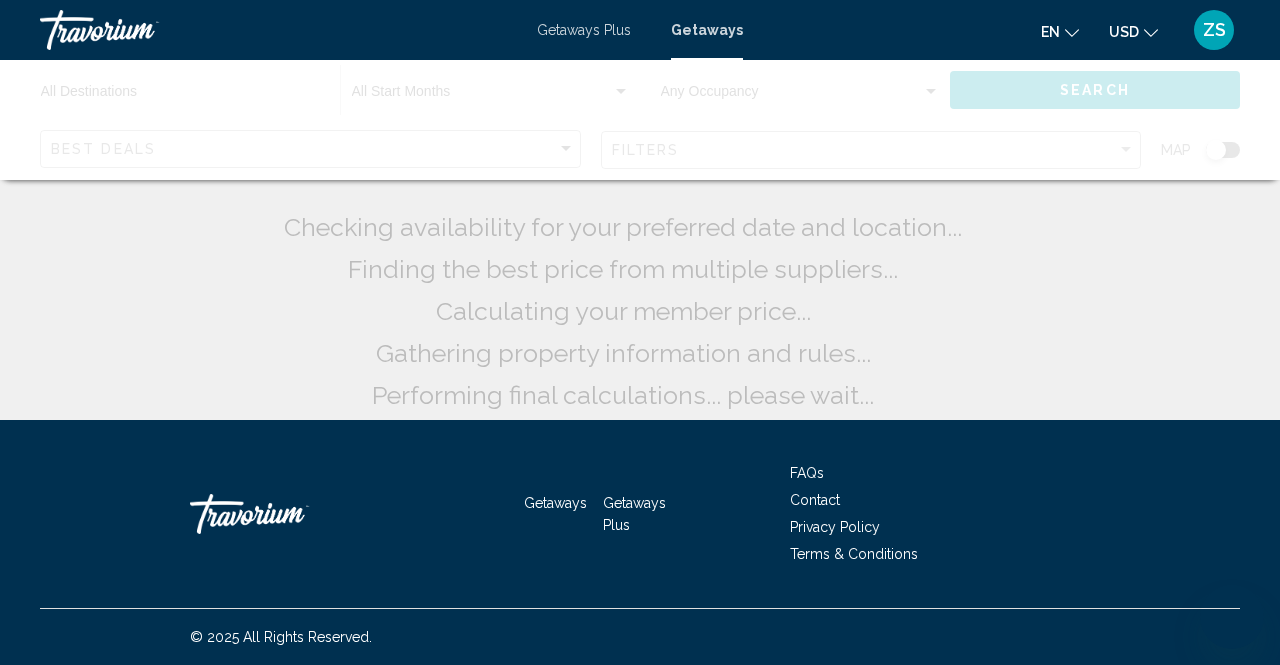 scroll, scrollTop: 0, scrollLeft: 0, axis: both 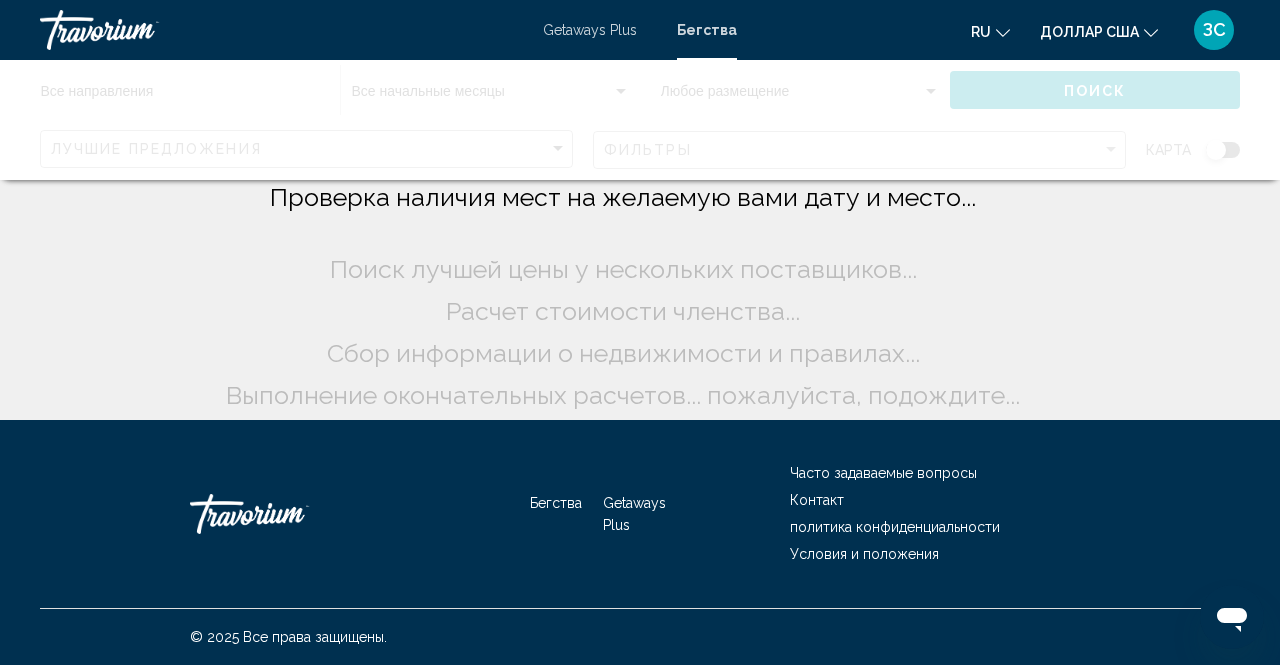 click on "Бегства" at bounding box center [707, 30] 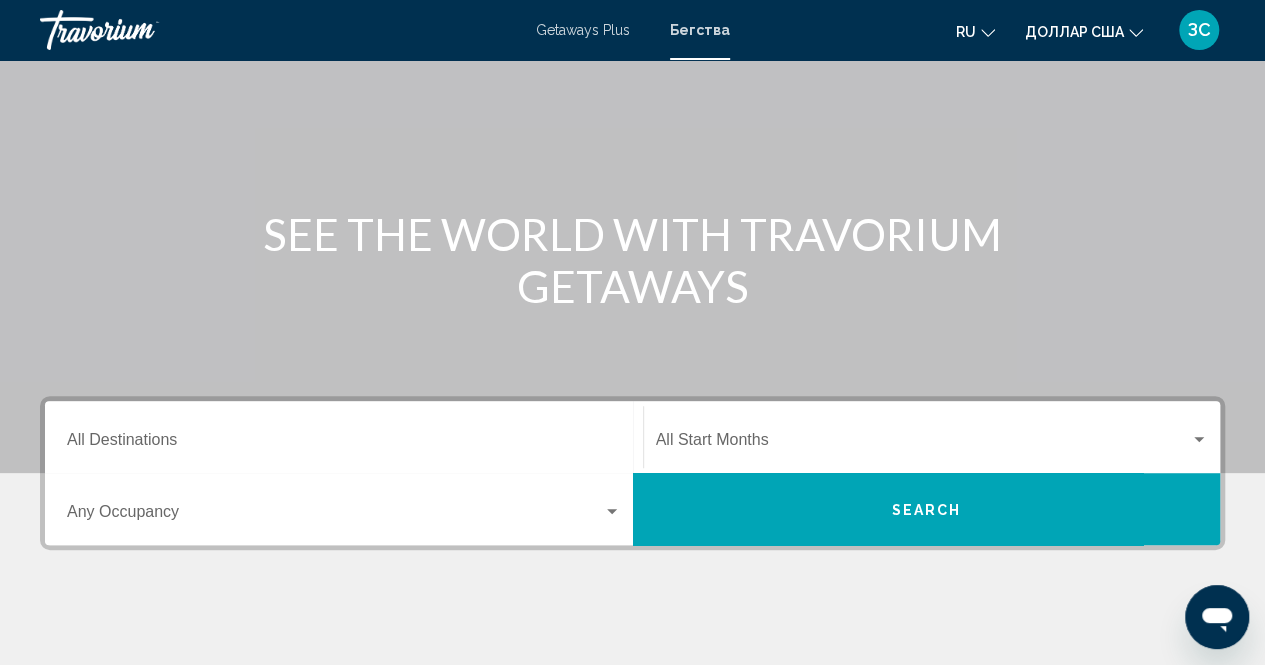 scroll, scrollTop: 200, scrollLeft: 0, axis: vertical 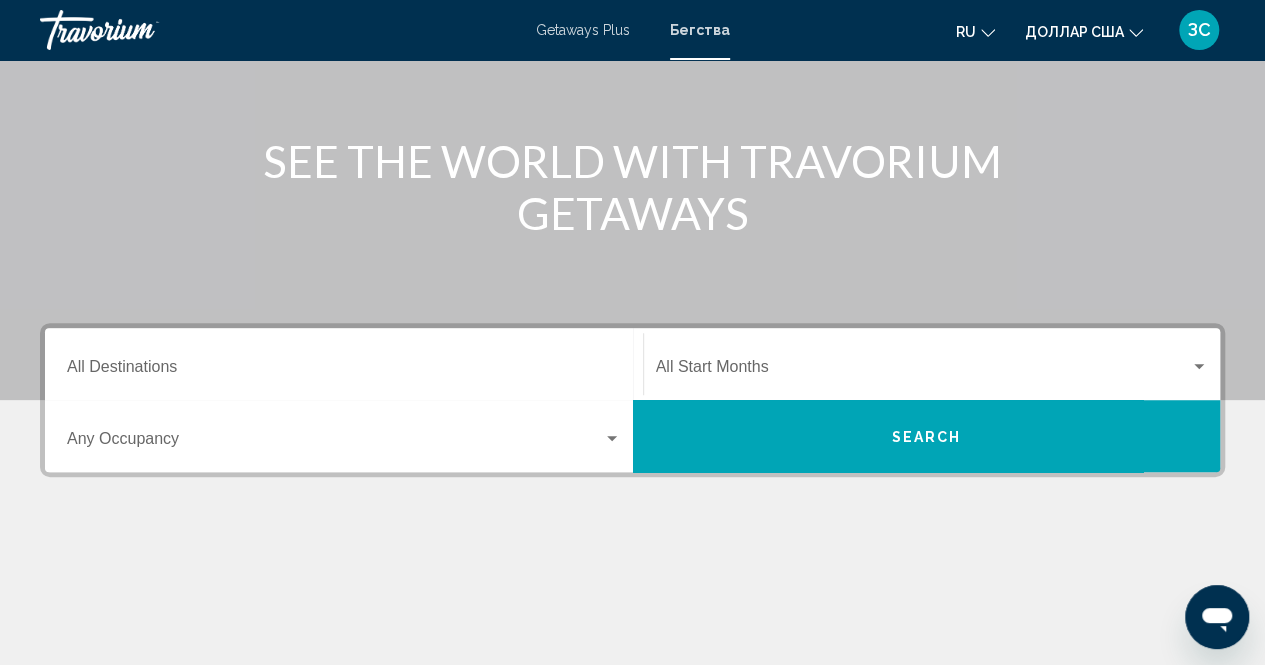 click on "Search" at bounding box center (927, 436) 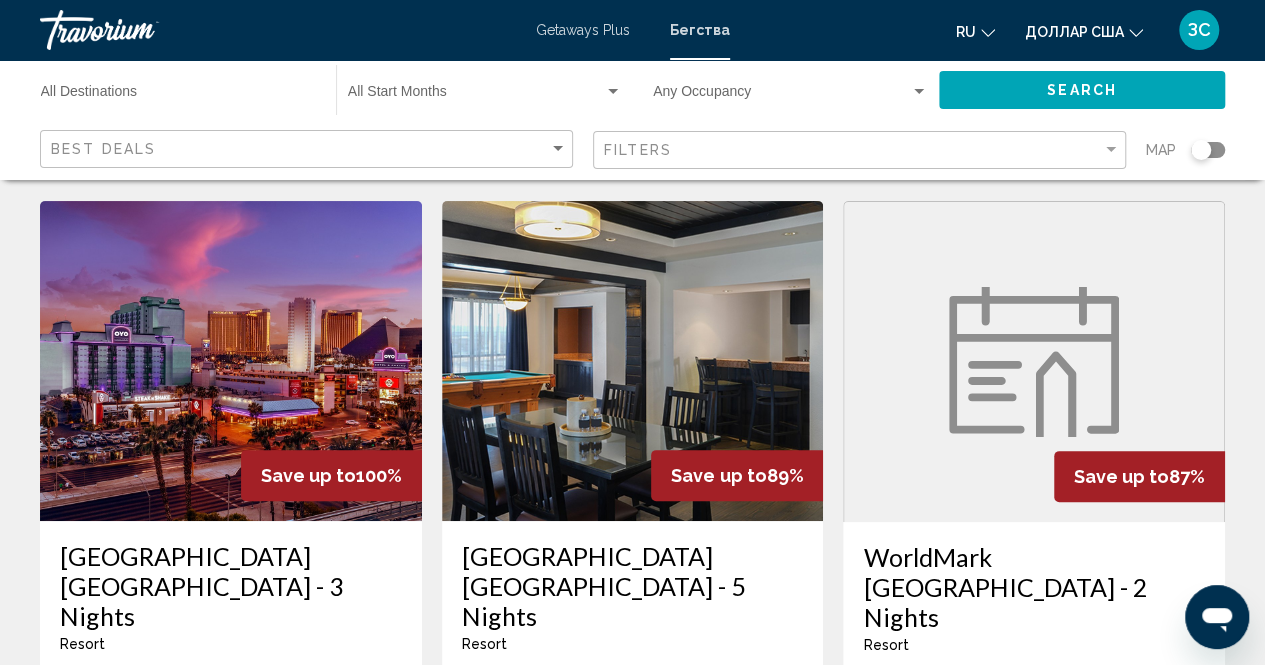 scroll, scrollTop: 17, scrollLeft: 0, axis: vertical 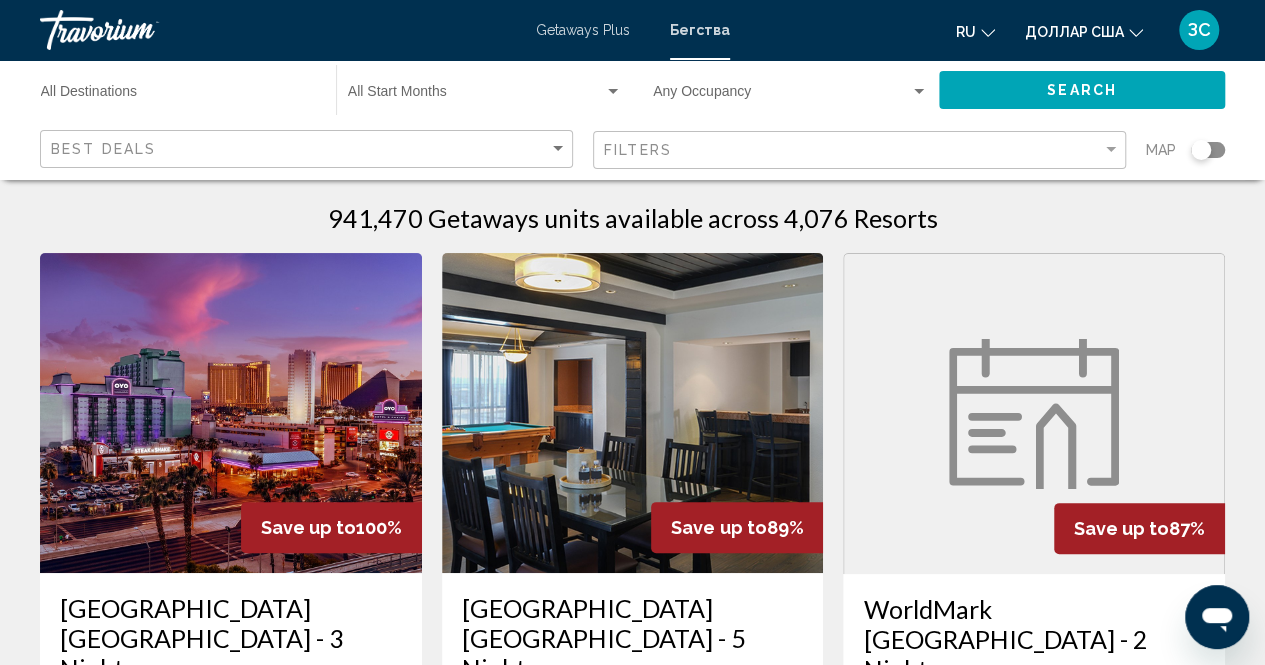 click on "Destination All Destinations" at bounding box center (178, 96) 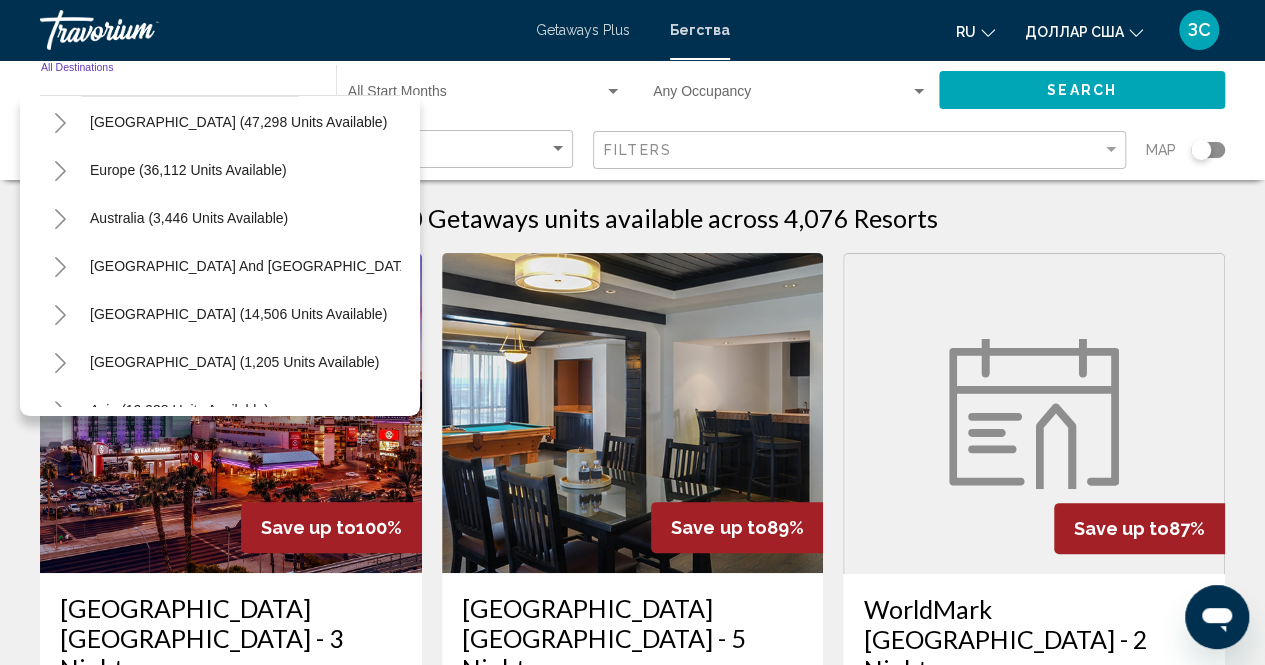 scroll, scrollTop: 300, scrollLeft: 0, axis: vertical 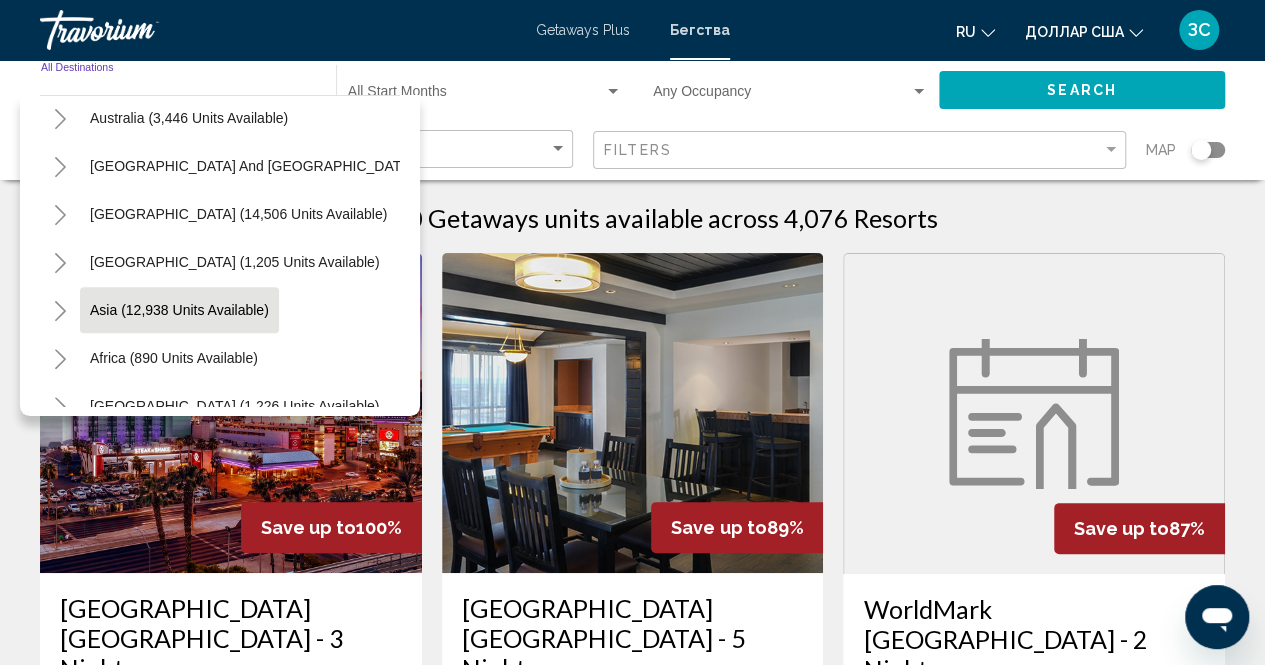 click on "Asia (12,938 units available)" at bounding box center [174, 358] 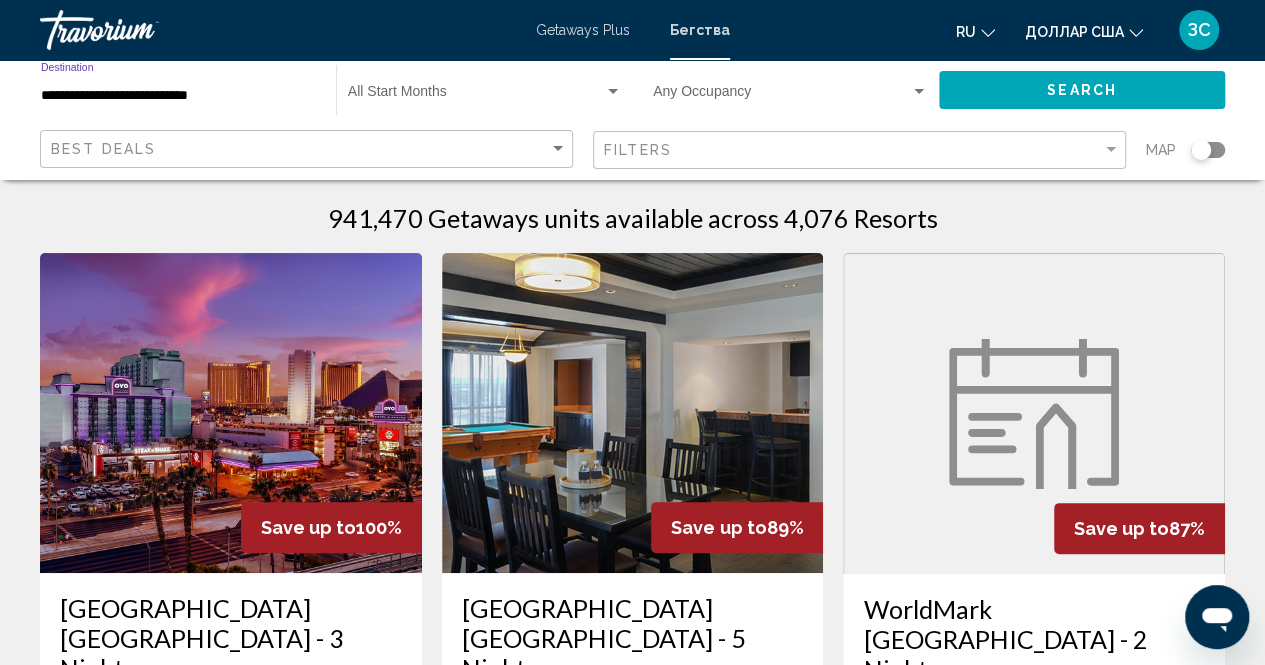 click on "**********" at bounding box center (178, 96) 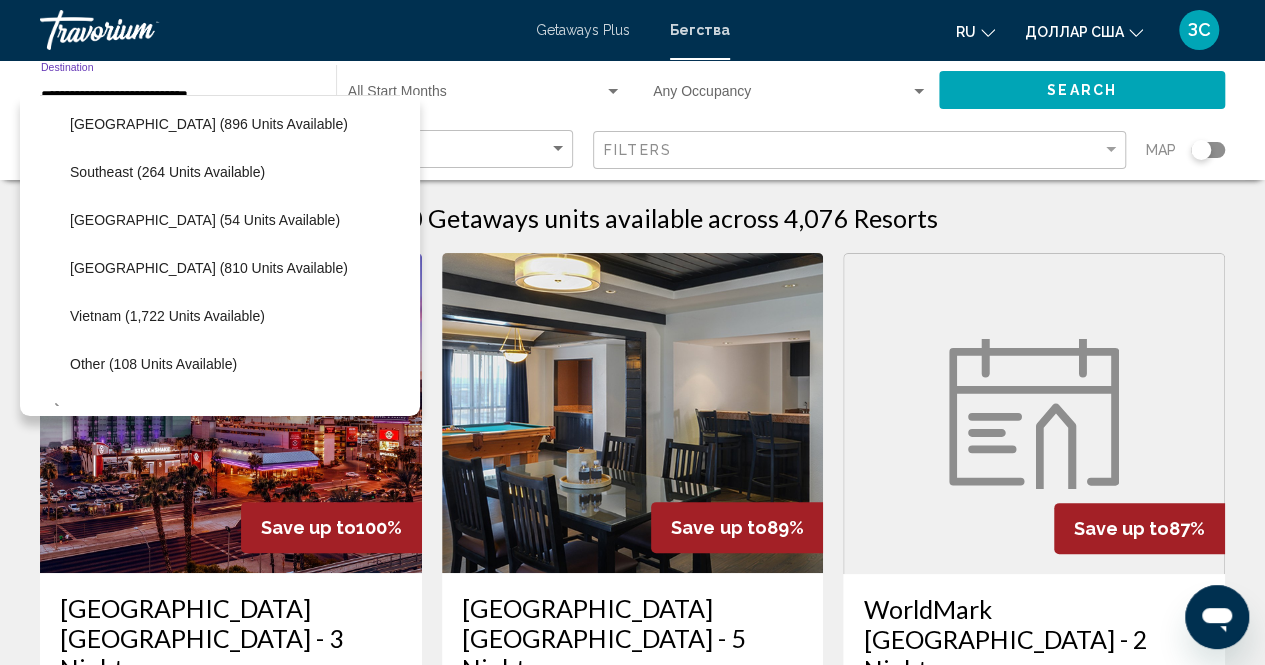 scroll, scrollTop: 1059, scrollLeft: 0, axis: vertical 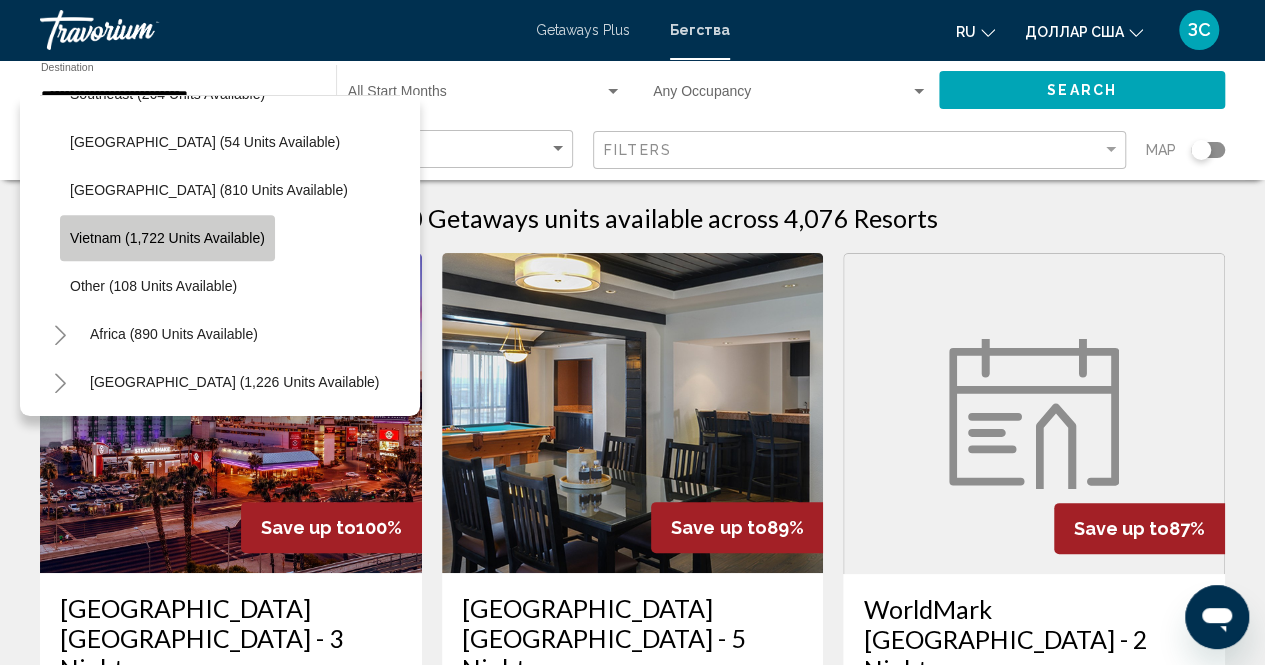 click on "Vietnam (1,722 units available)" 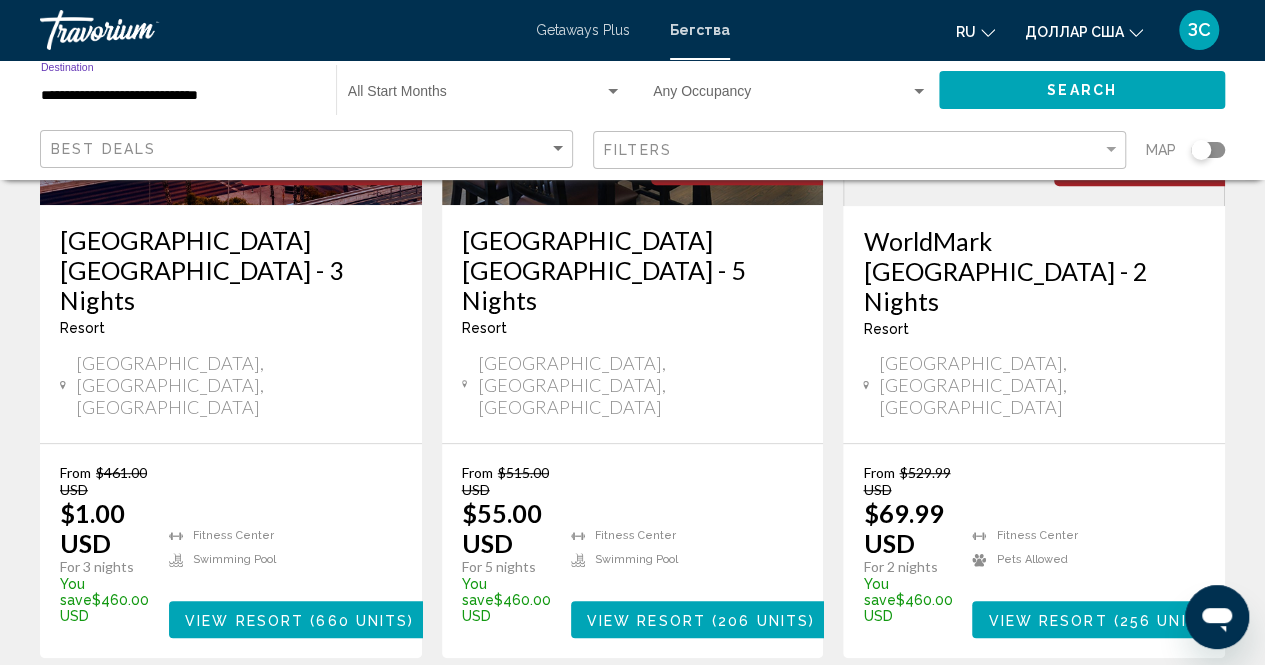 scroll, scrollTop: 417, scrollLeft: 0, axis: vertical 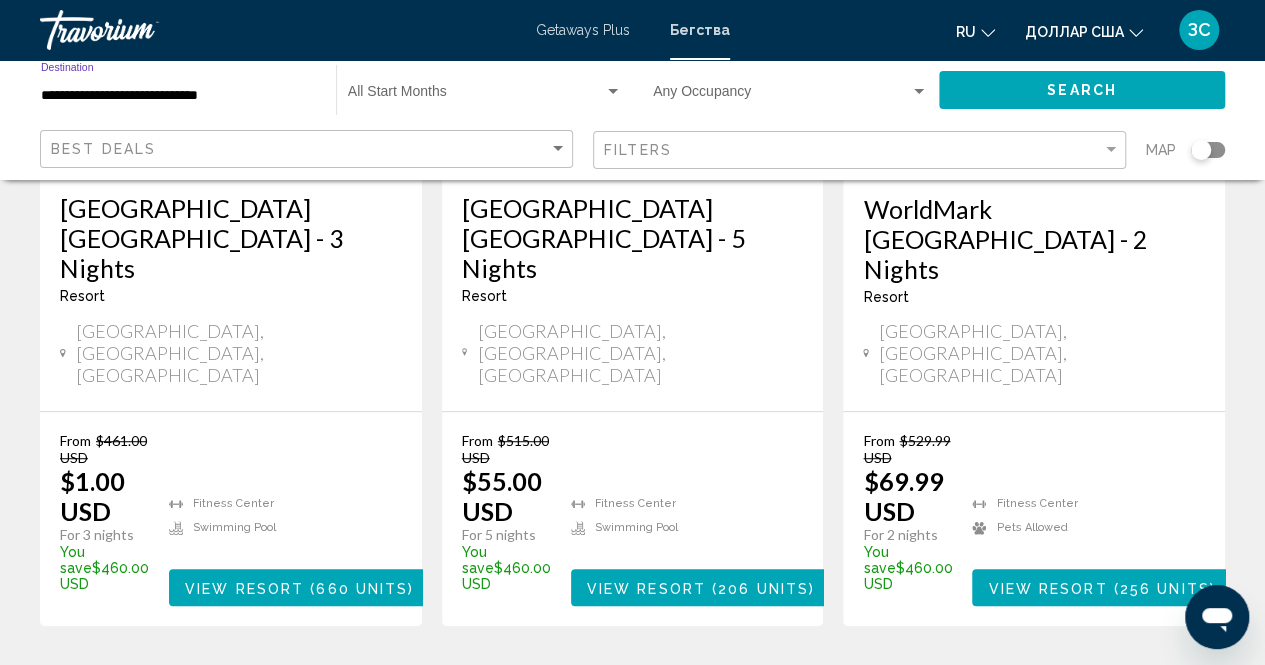 click at bounding box center [476, 96] 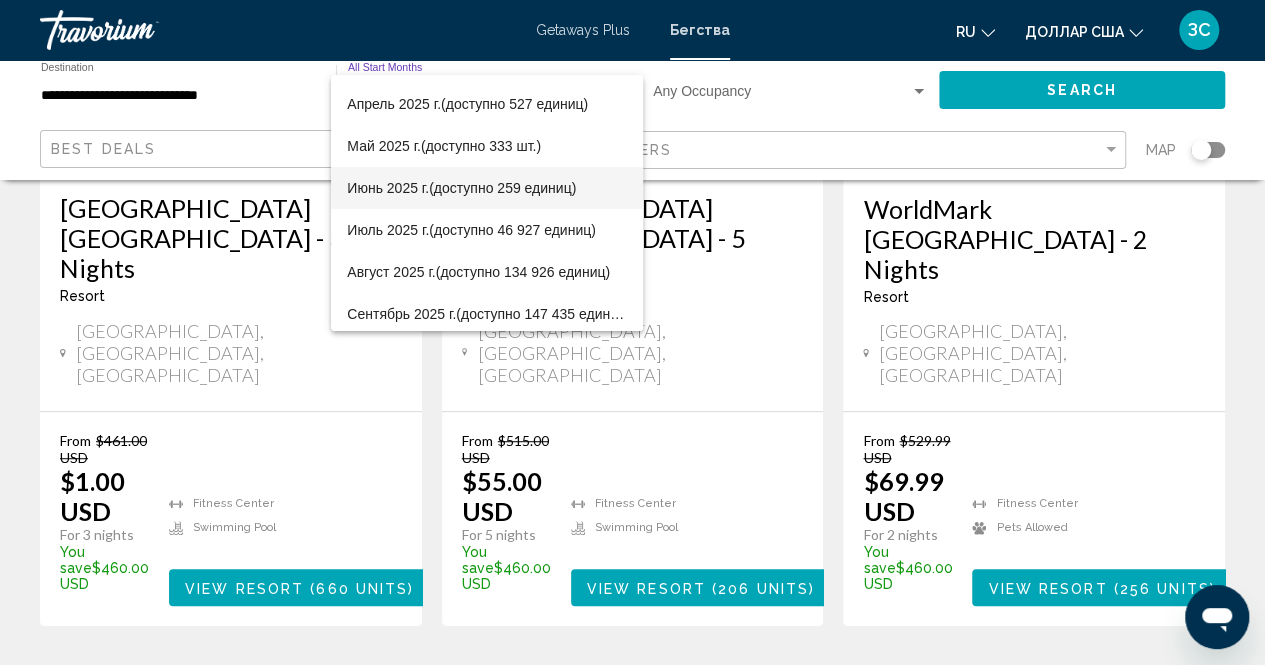 scroll, scrollTop: 200, scrollLeft: 0, axis: vertical 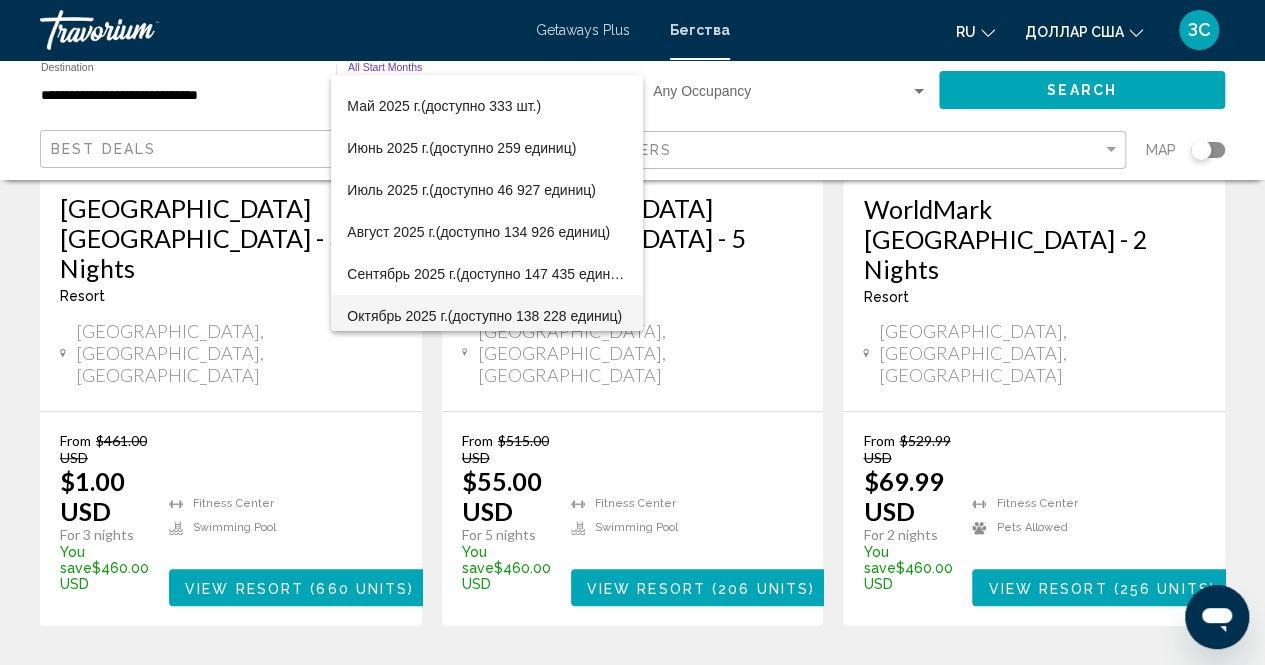 click on "Октябрь 2025 г.  (доступно 138 228 единиц)" at bounding box center (487, 316) 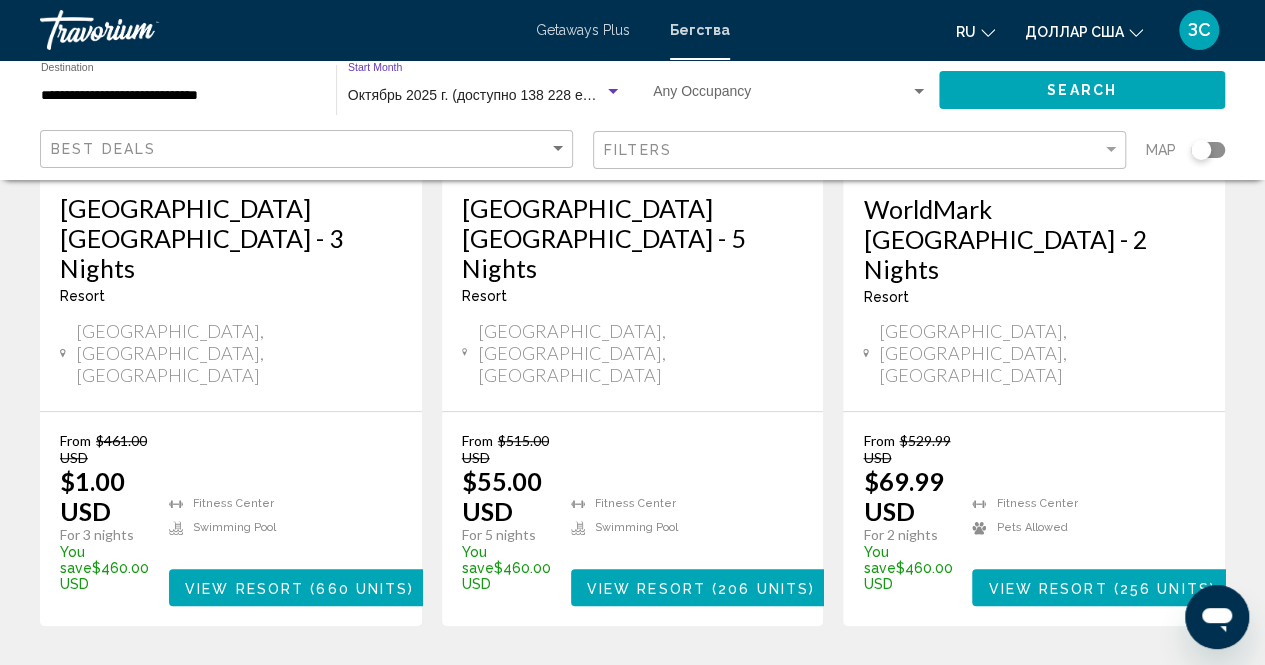 scroll, scrollTop: 206, scrollLeft: 0, axis: vertical 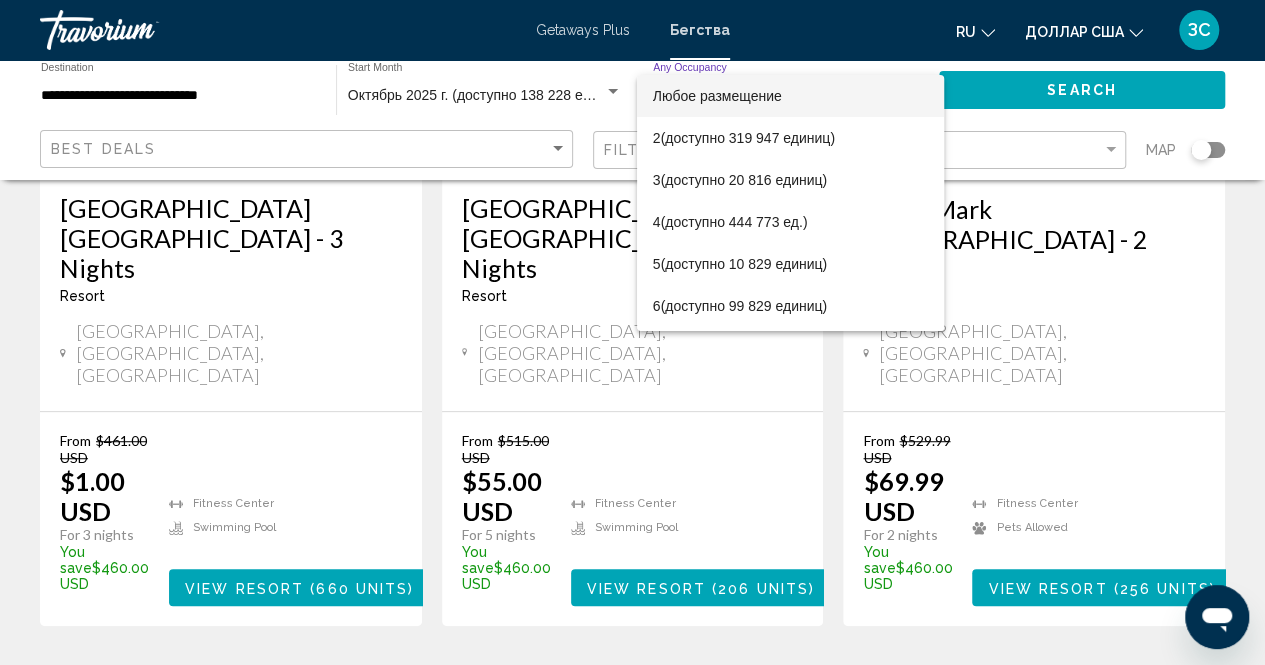 click on "Любое размещение" at bounding box center (790, 96) 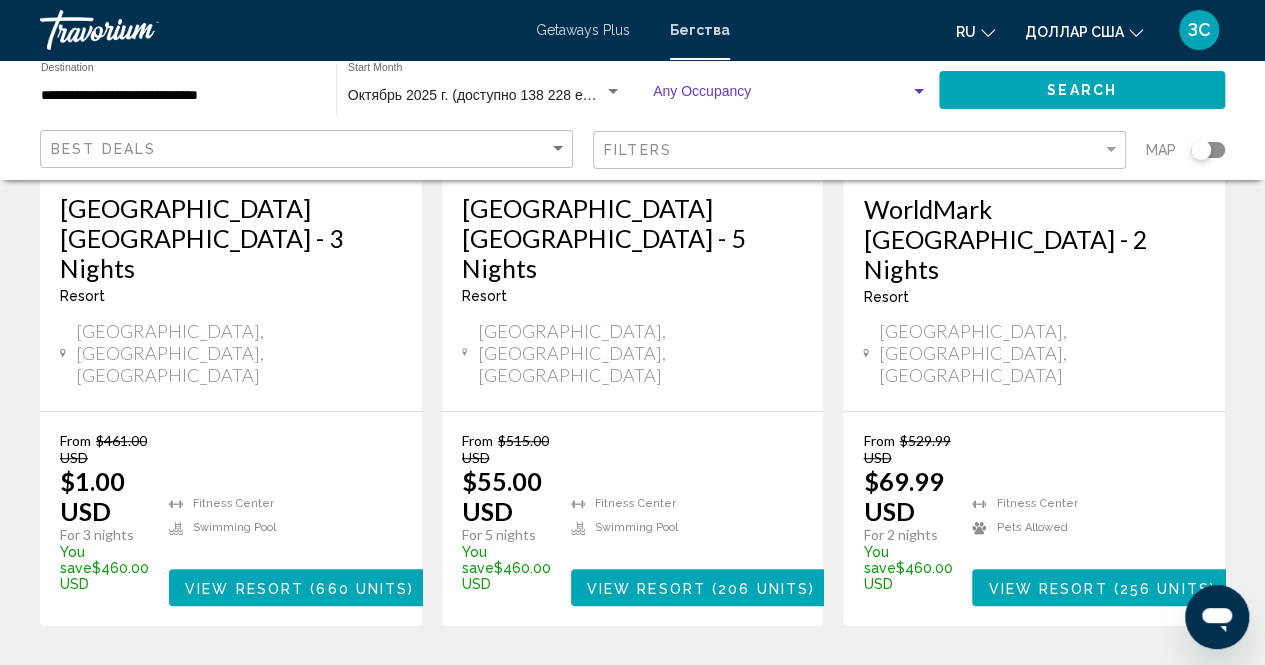 click on "Search" 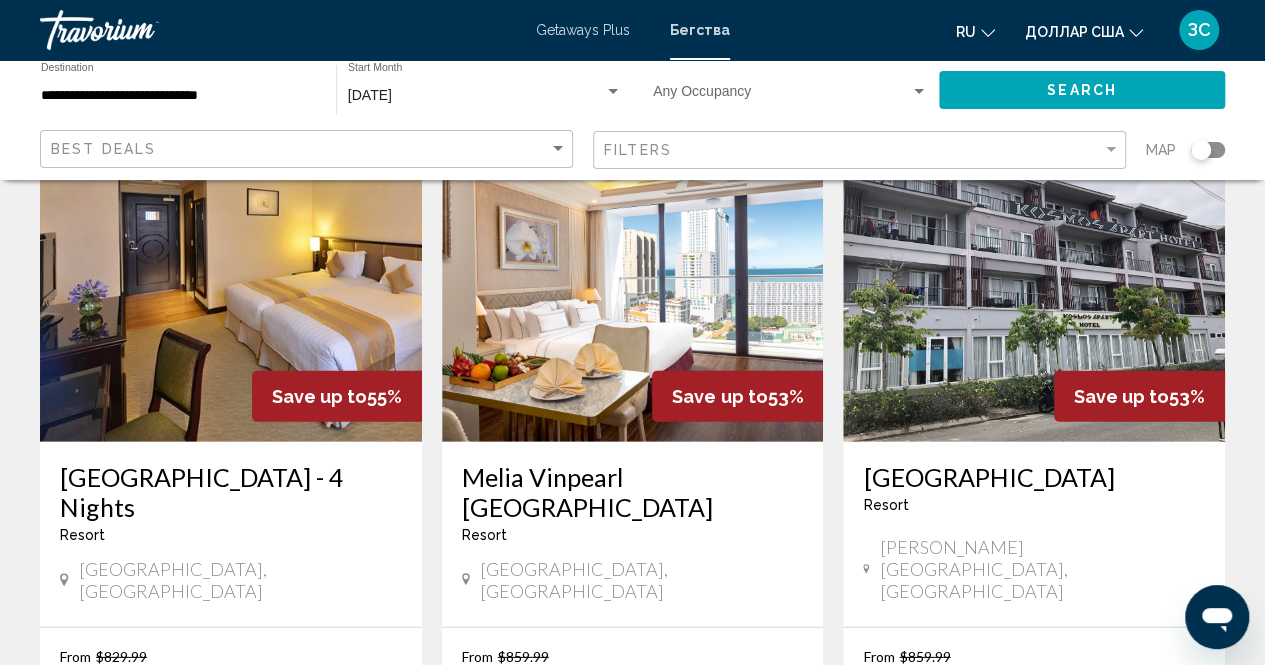 scroll, scrollTop: 2700, scrollLeft: 0, axis: vertical 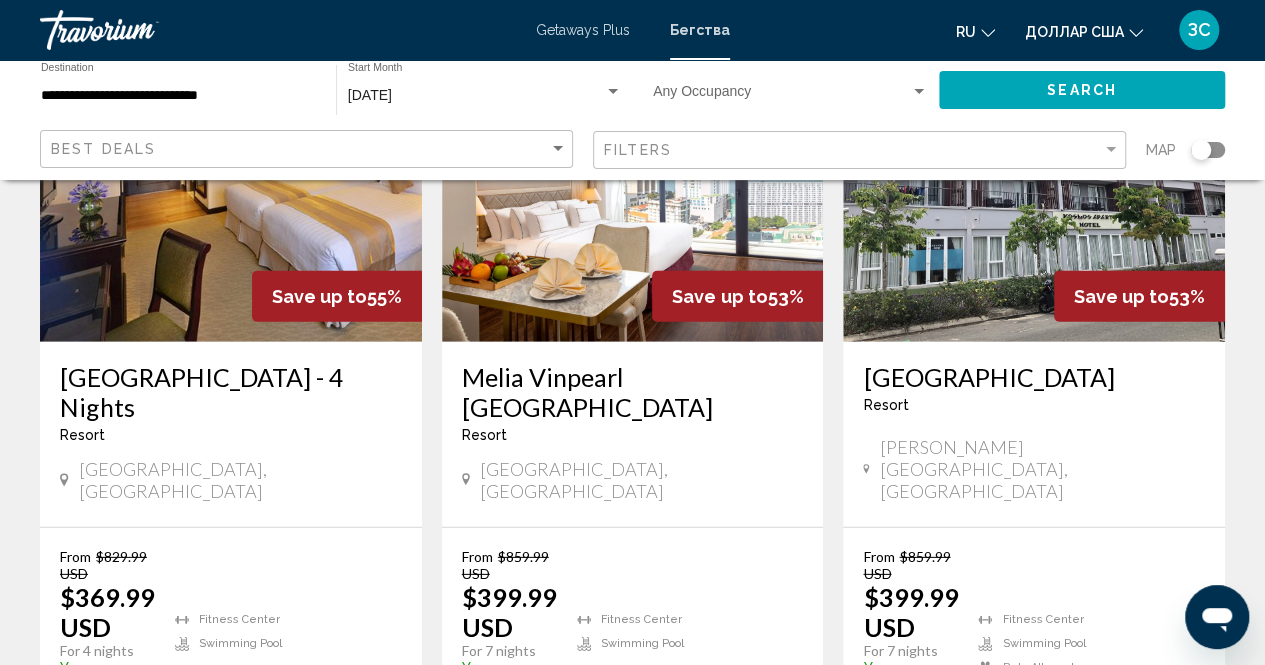click on "2" at bounding box center [668, 802] 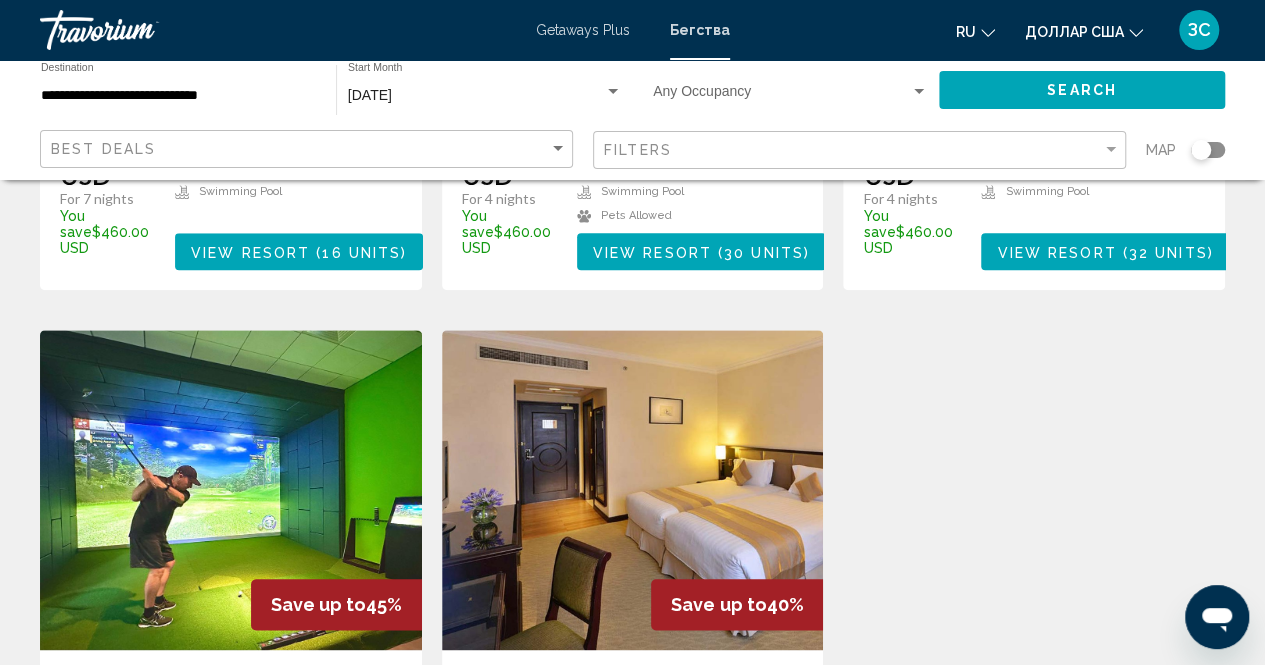 scroll, scrollTop: 700, scrollLeft: 0, axis: vertical 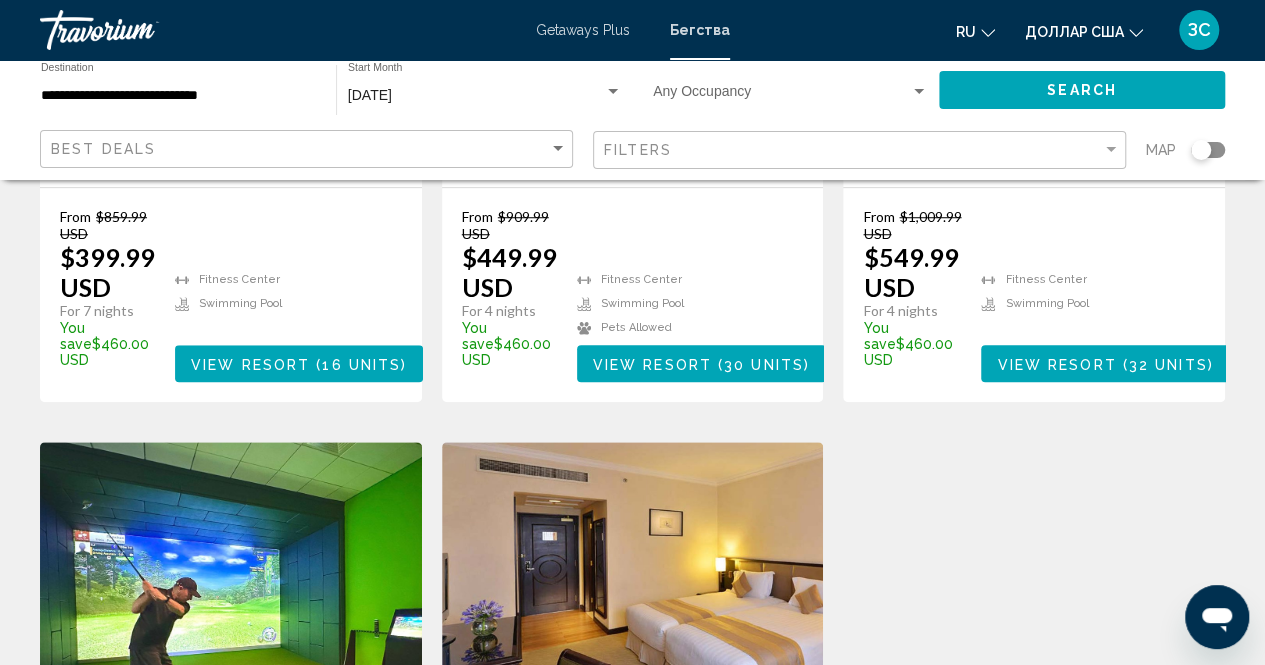 click at bounding box center (231, 602) 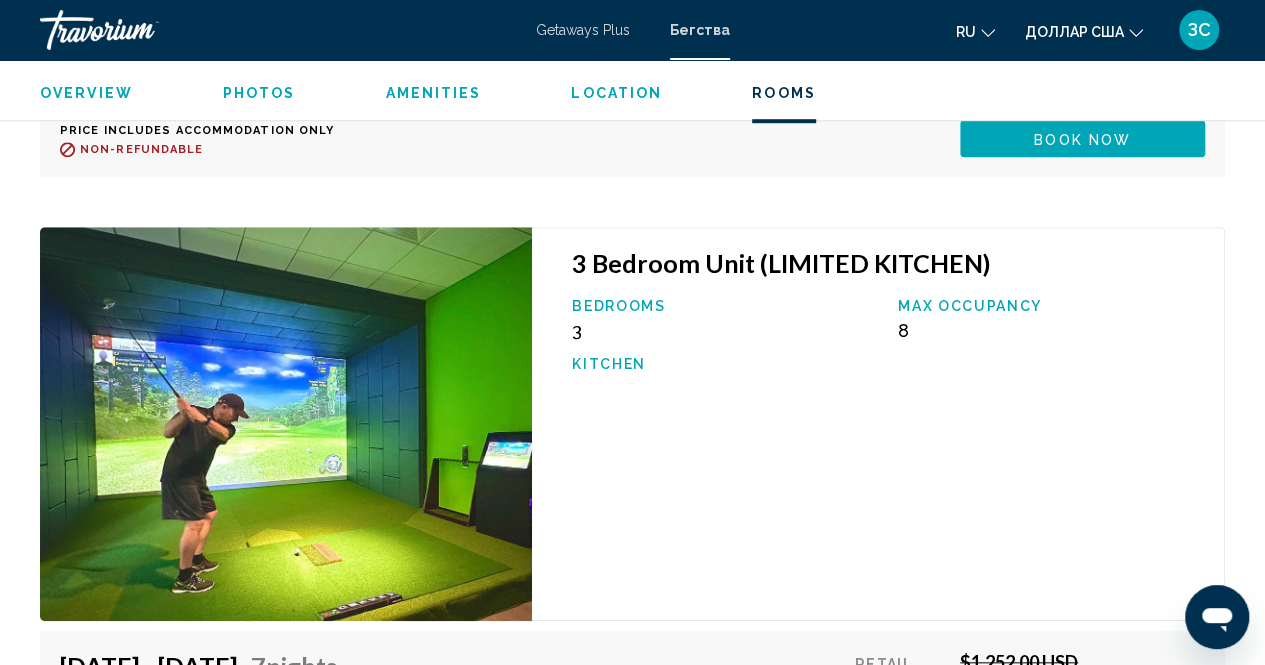 scroll, scrollTop: 4477, scrollLeft: 0, axis: vertical 